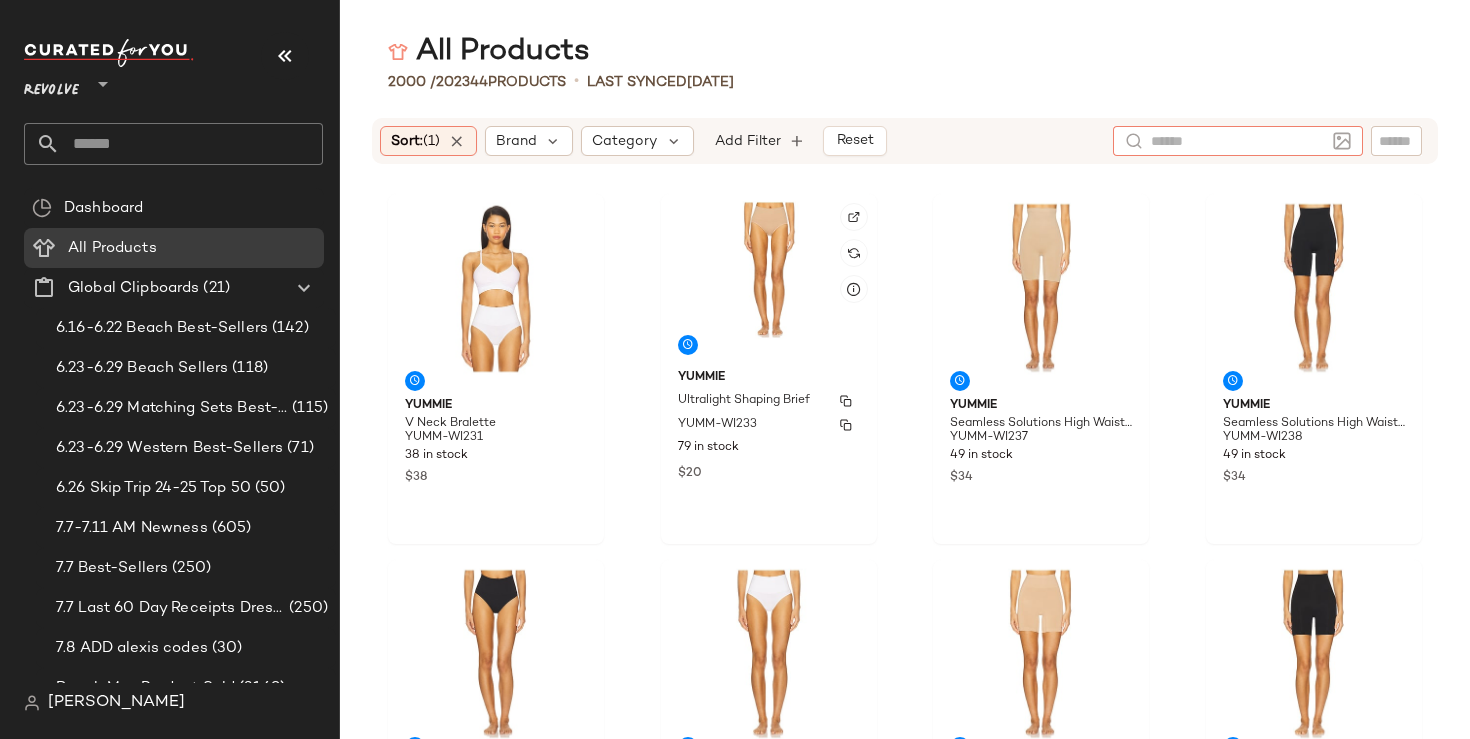 scroll, scrollTop: 0, scrollLeft: 0, axis: both 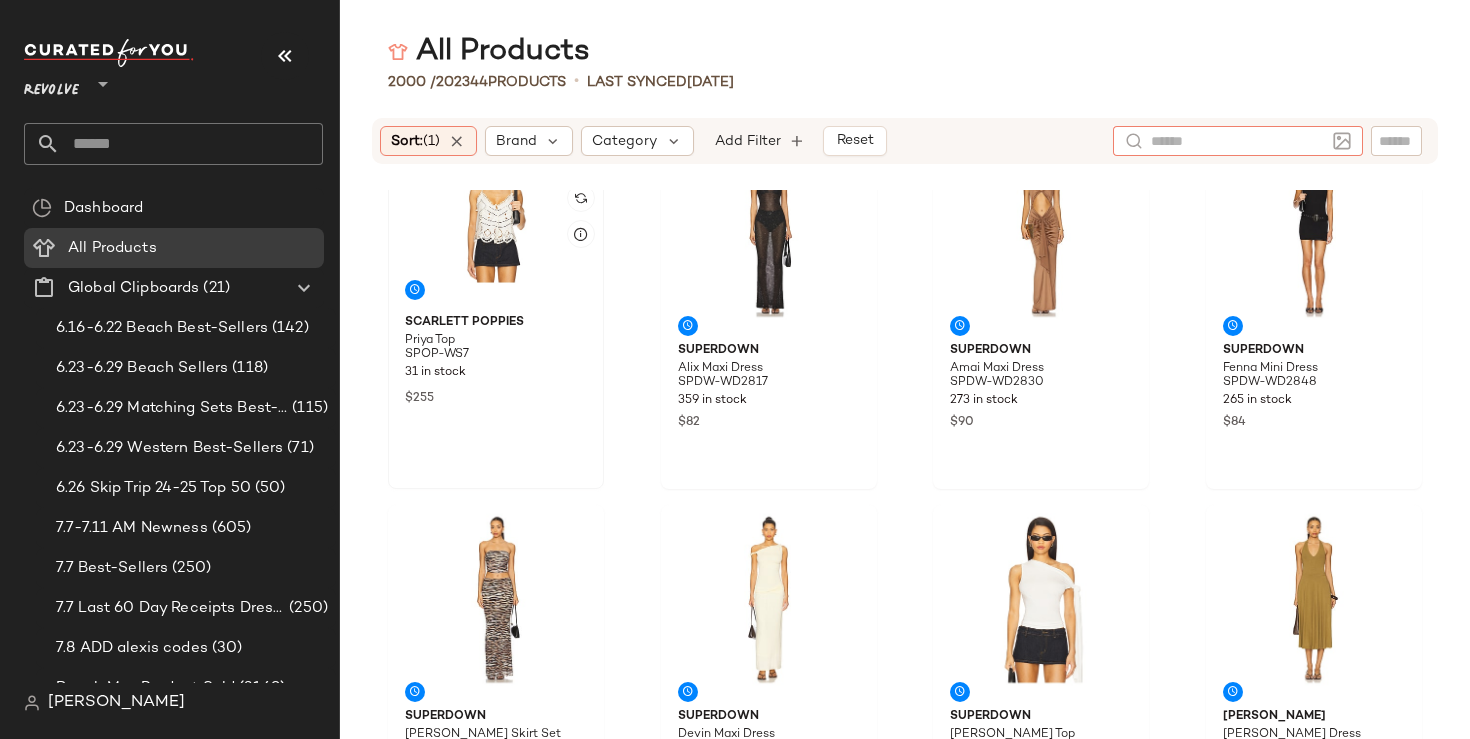 click 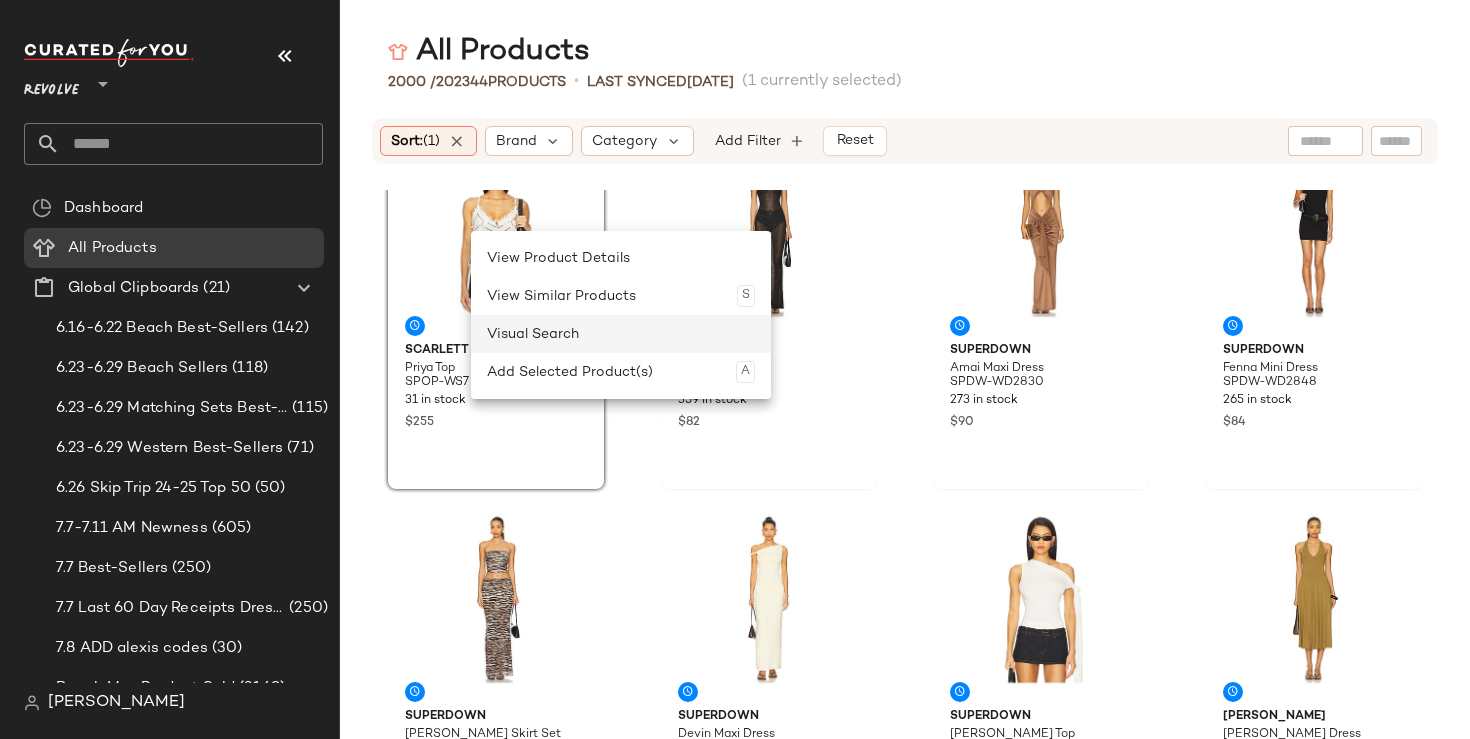 click on "Visual Search" 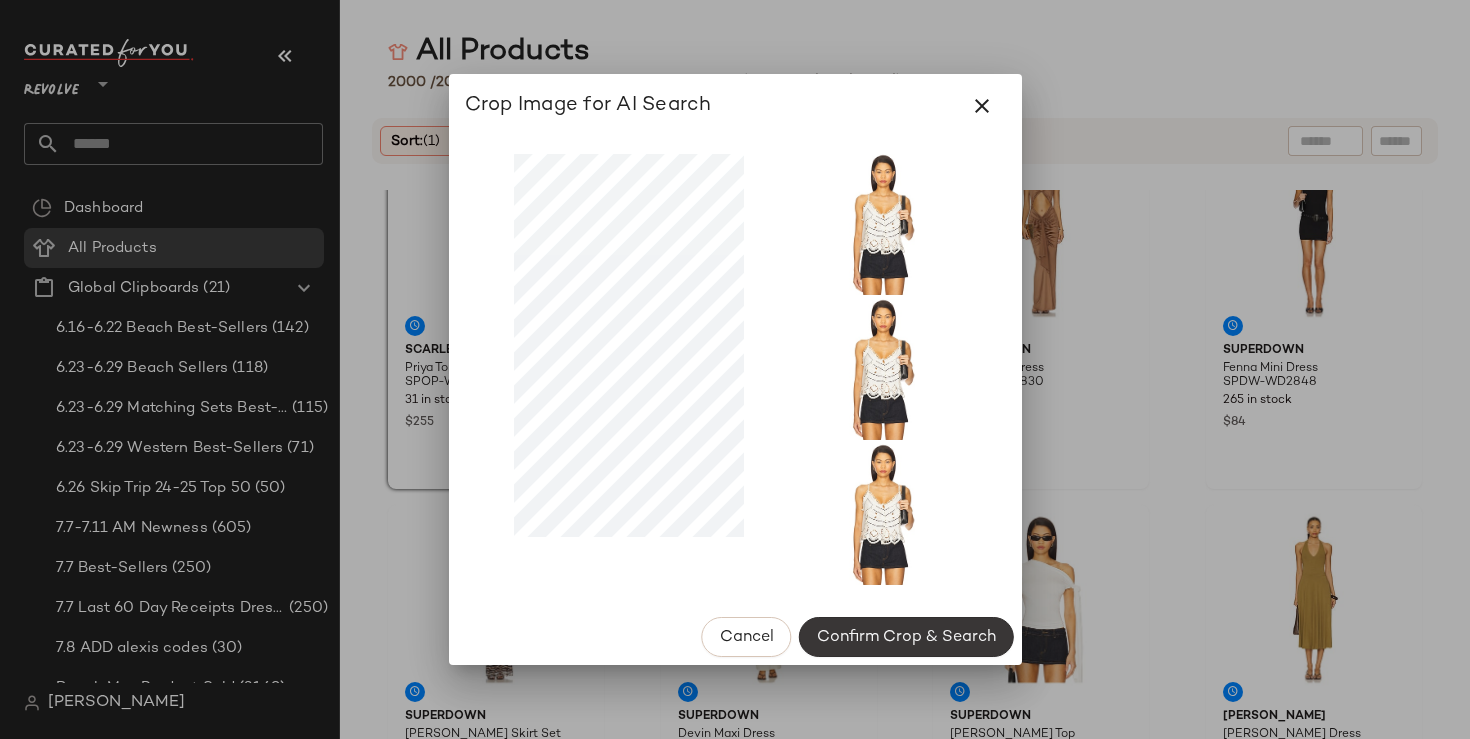 click on "Confirm Crop & Search" at bounding box center [906, 637] 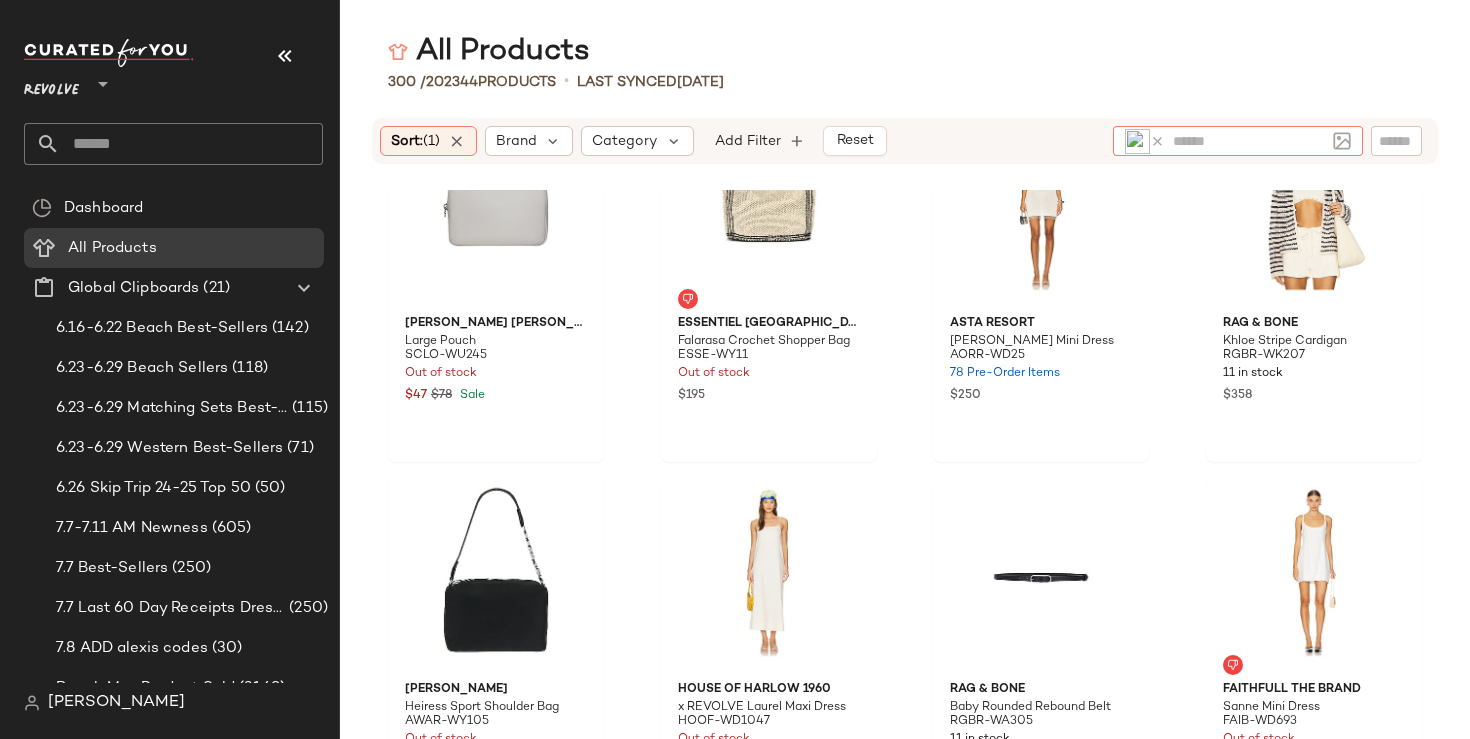 scroll, scrollTop: 2542, scrollLeft: 0, axis: vertical 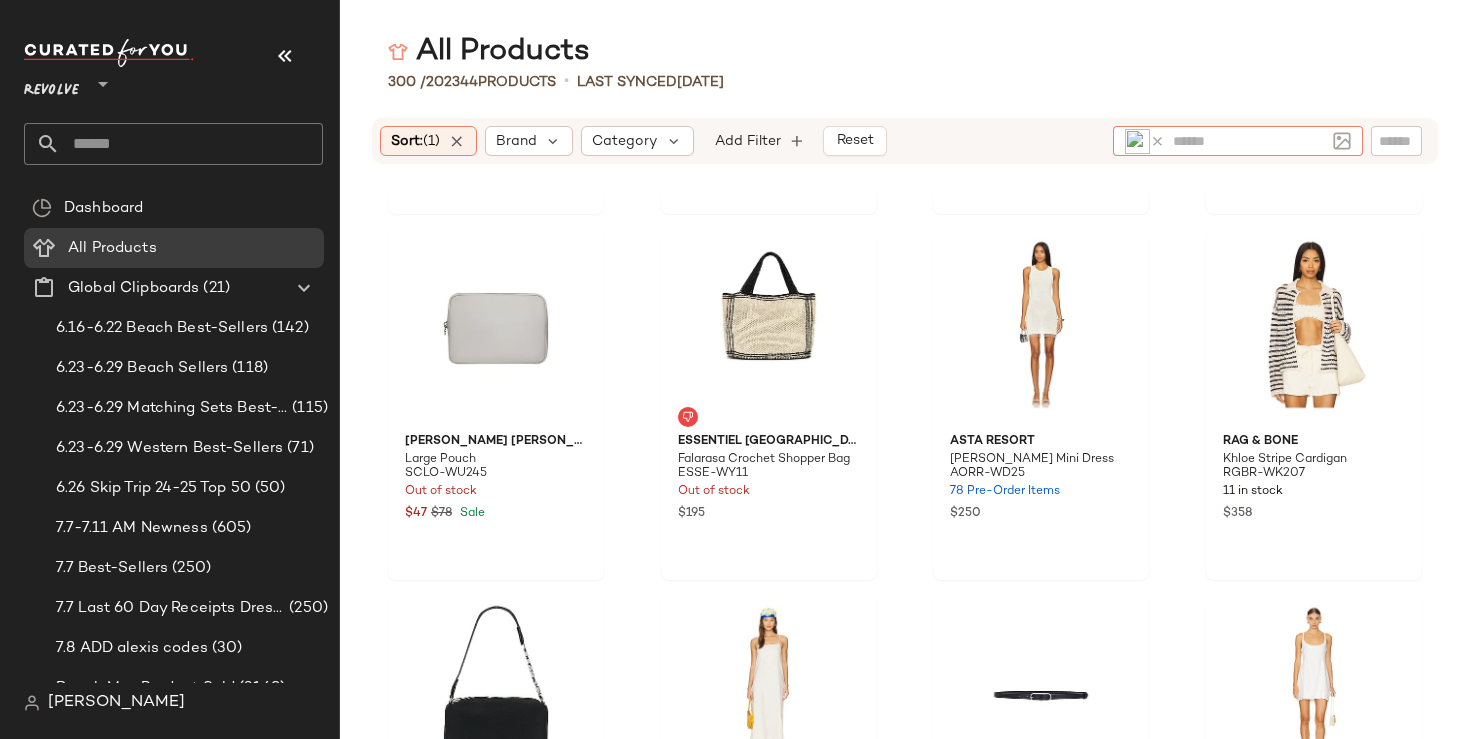 click 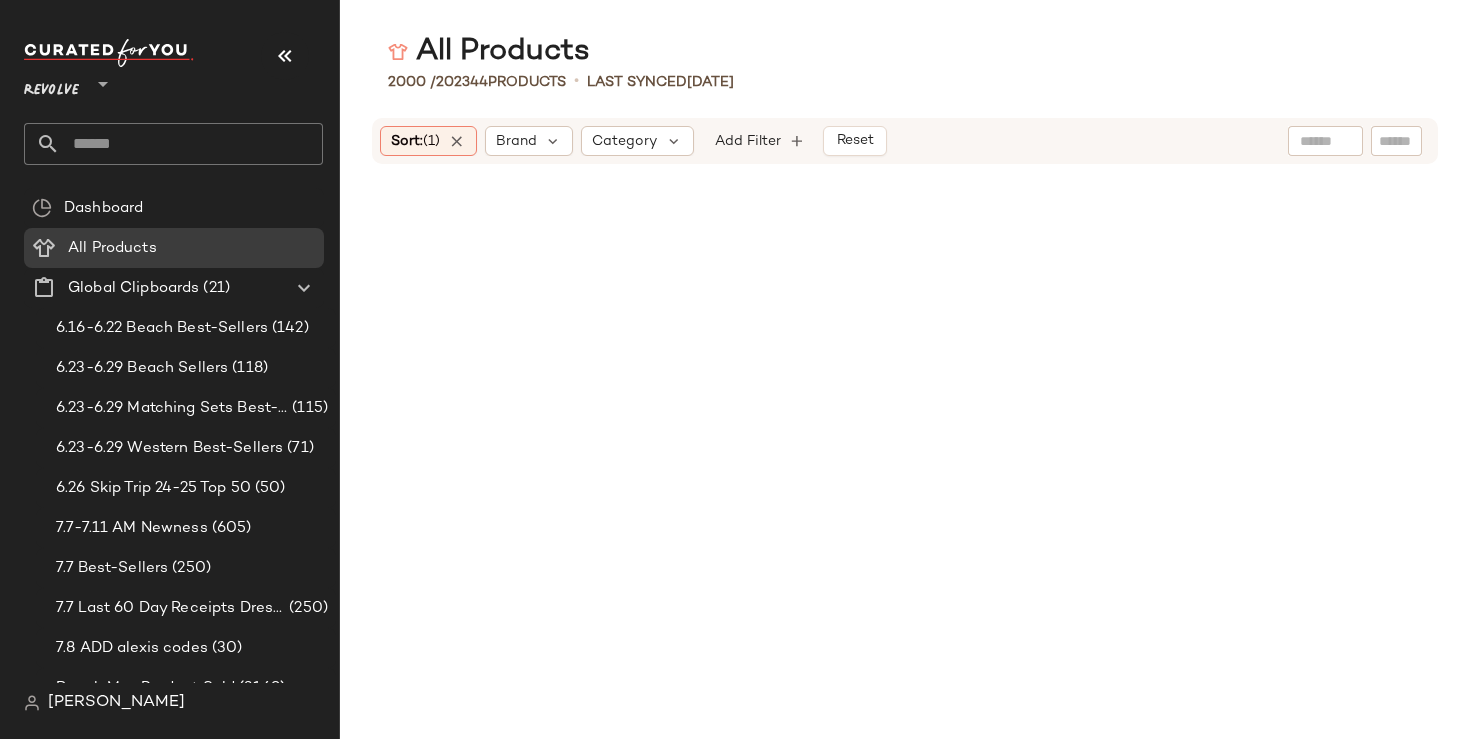 scroll, scrollTop: 125470, scrollLeft: 0, axis: vertical 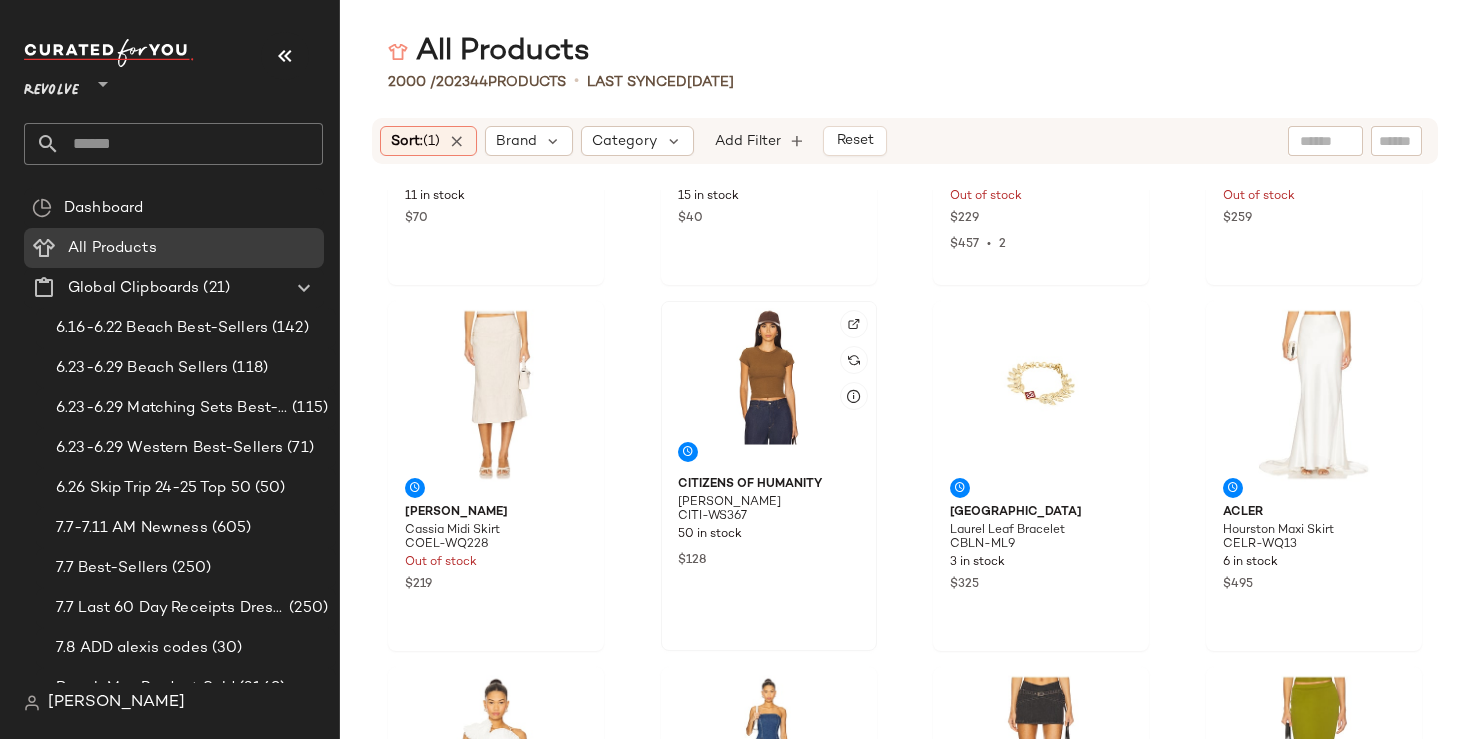 click 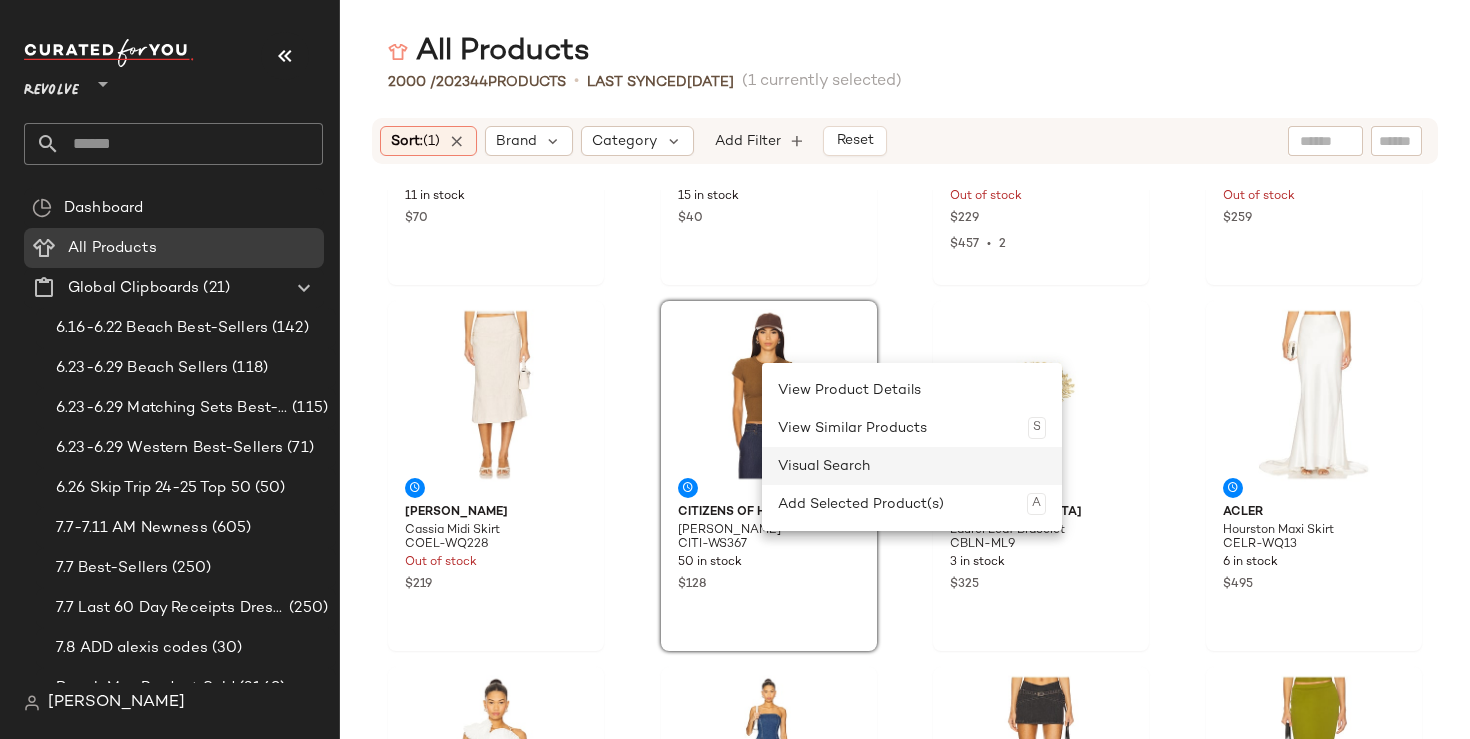 click on "Visual Search" 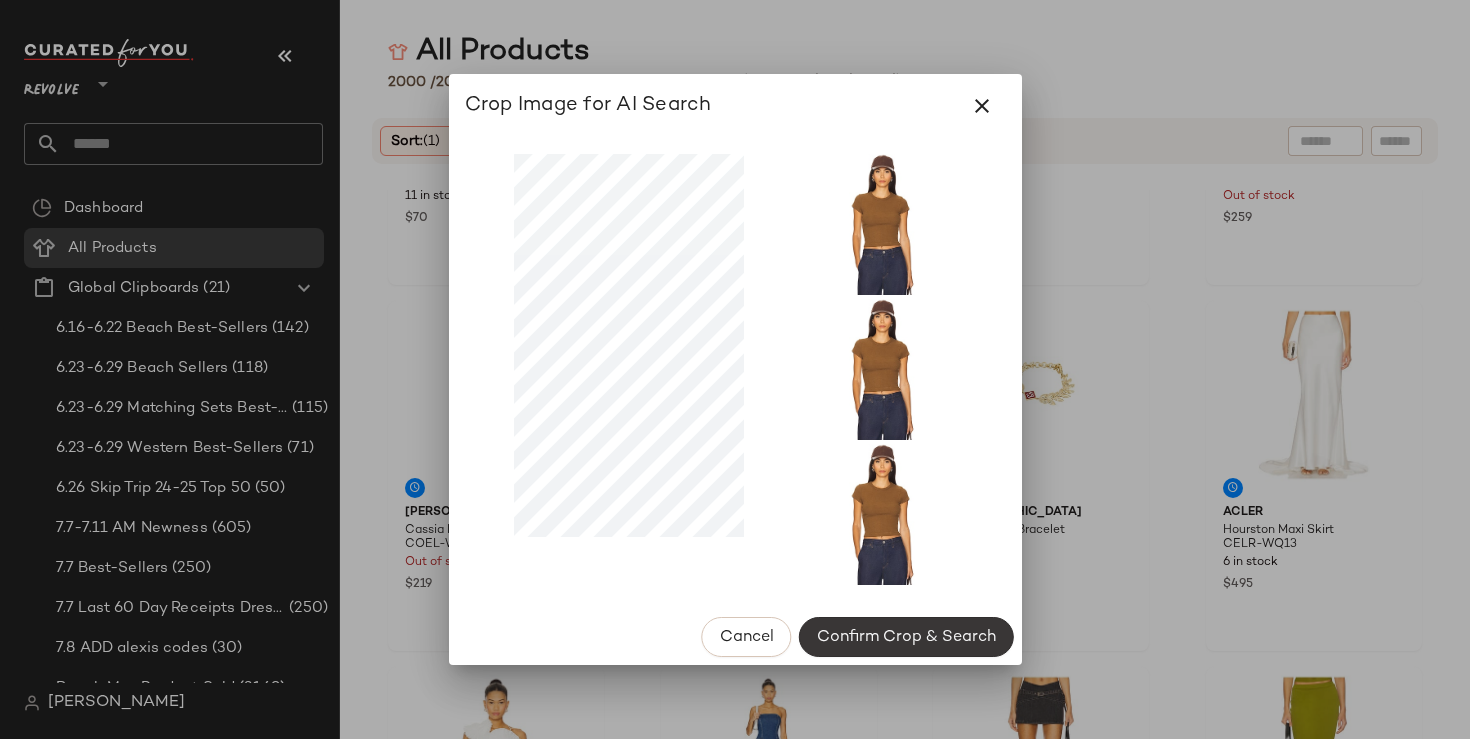 click on "Confirm Crop & Search" 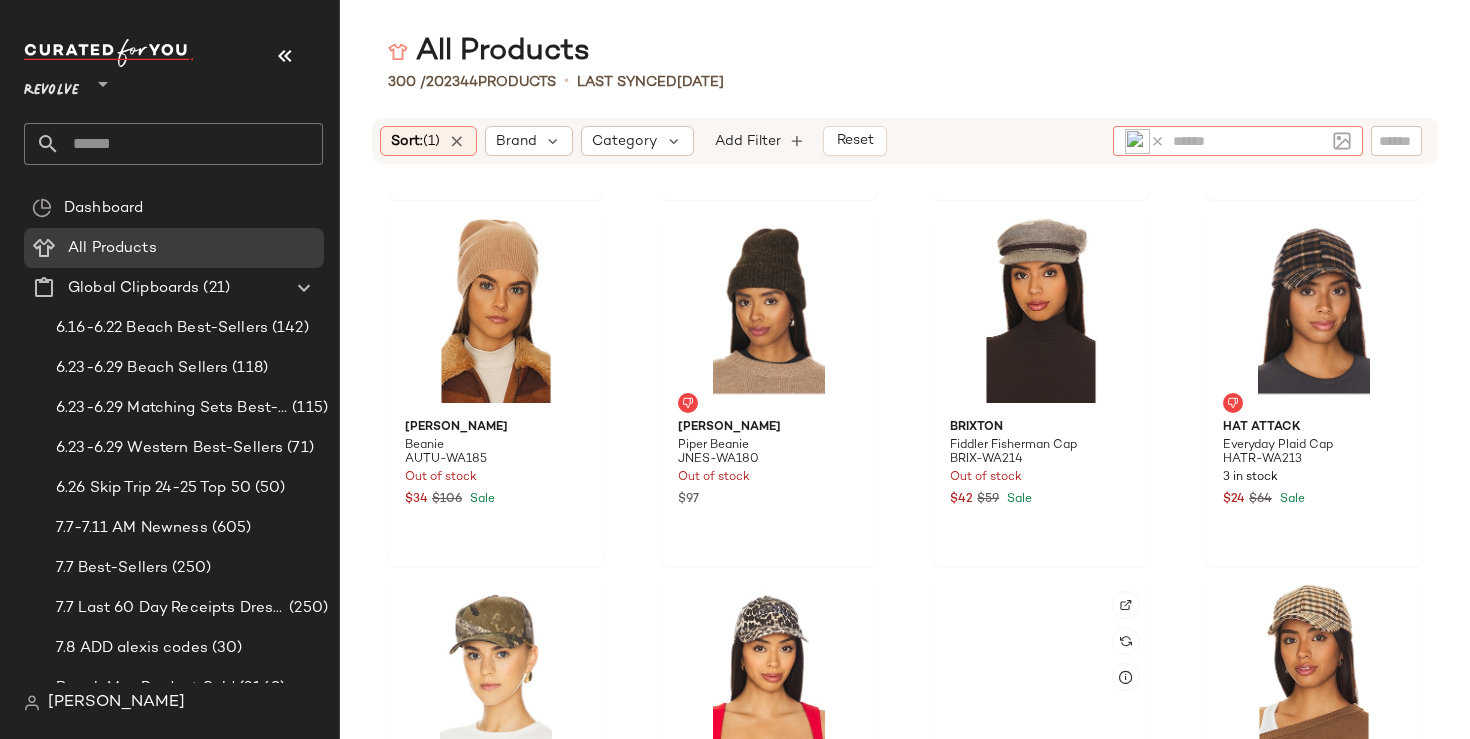 scroll, scrollTop: 1440, scrollLeft: 0, axis: vertical 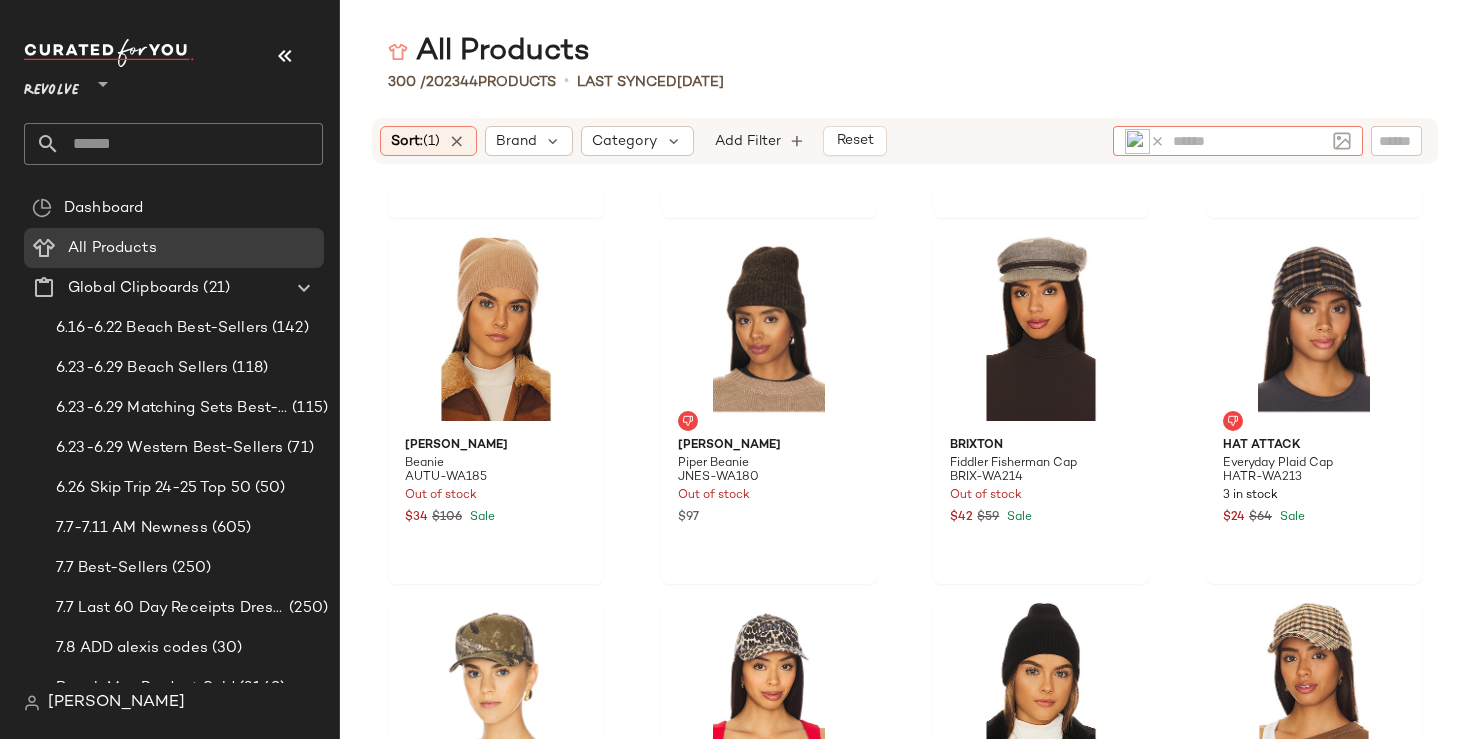 click 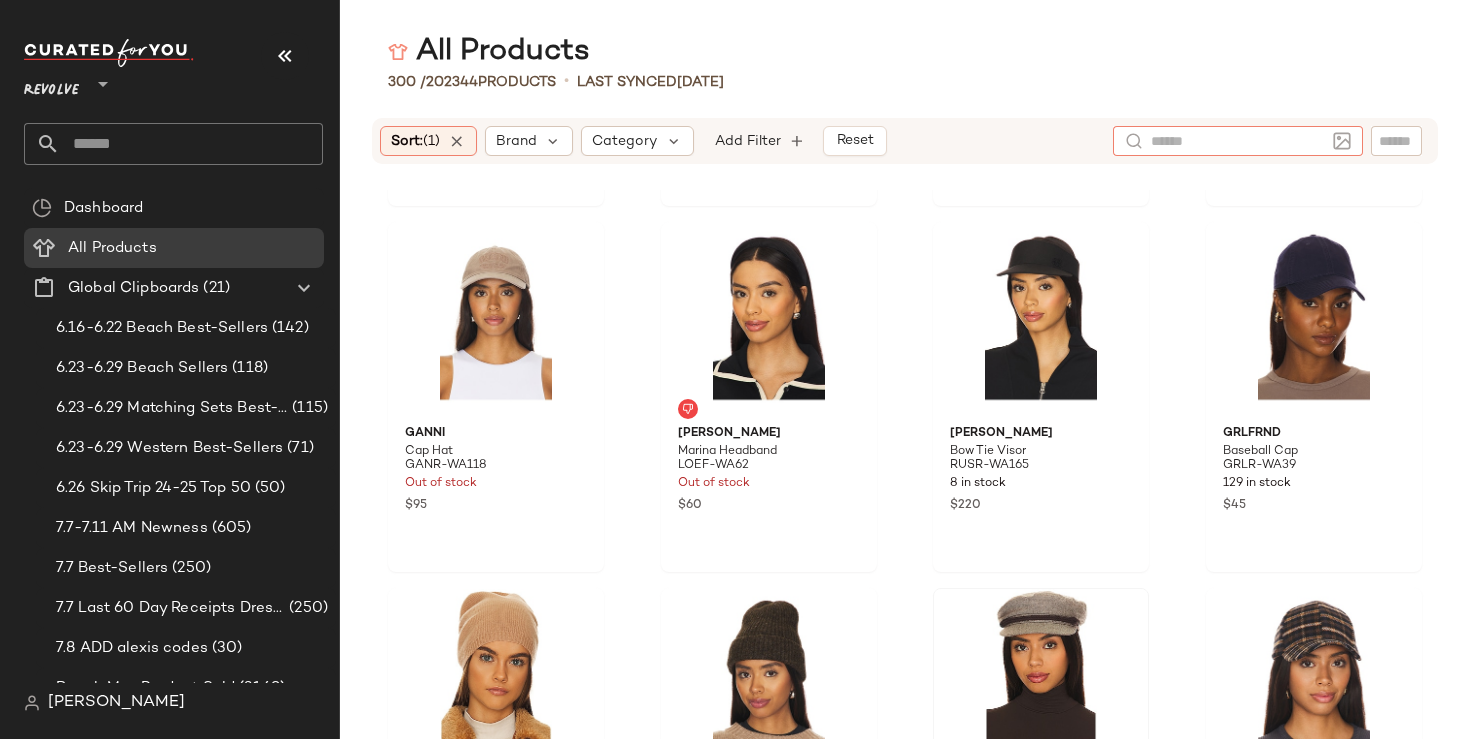 scroll, scrollTop: 0, scrollLeft: 0, axis: both 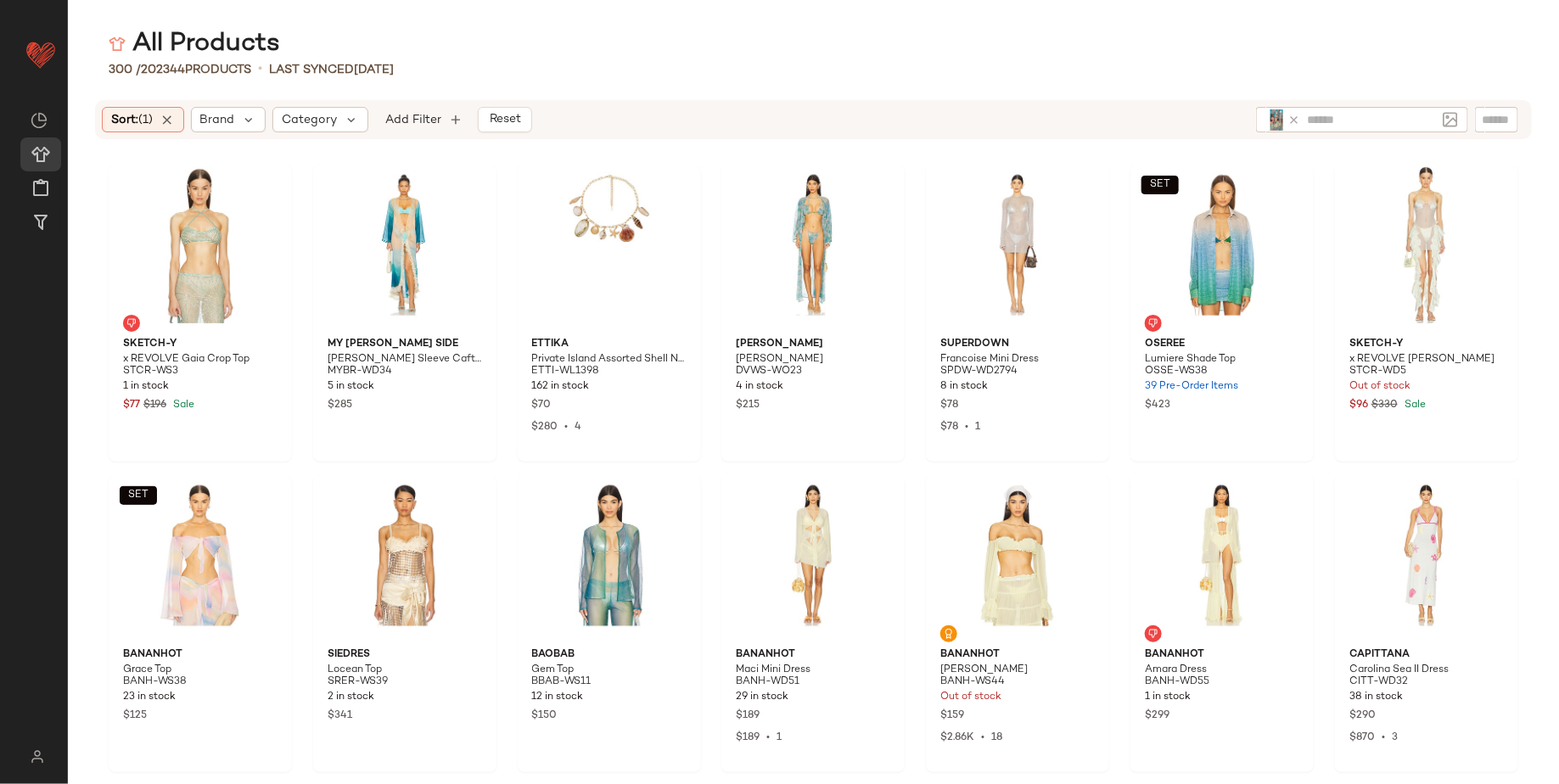 click 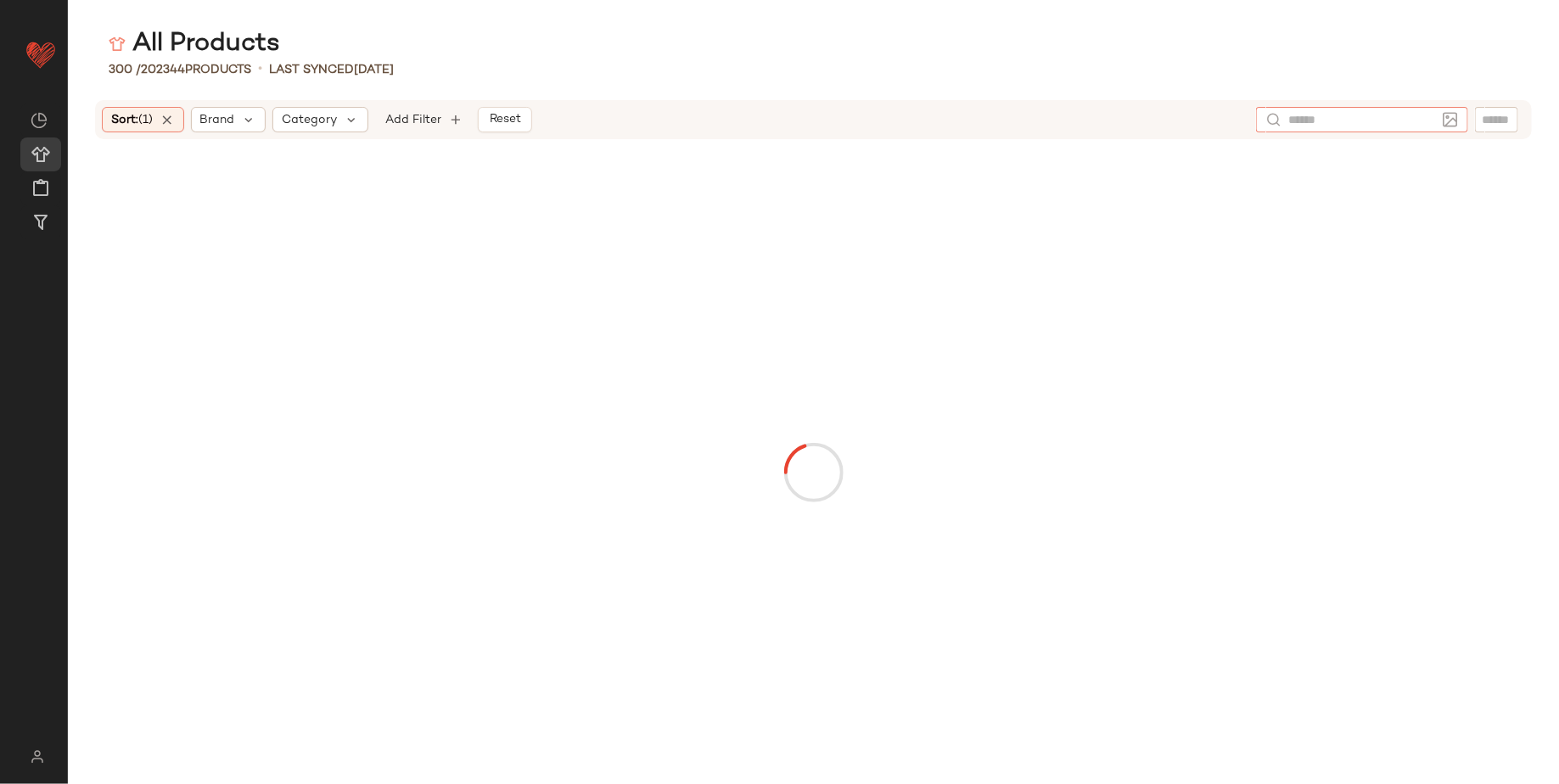 click 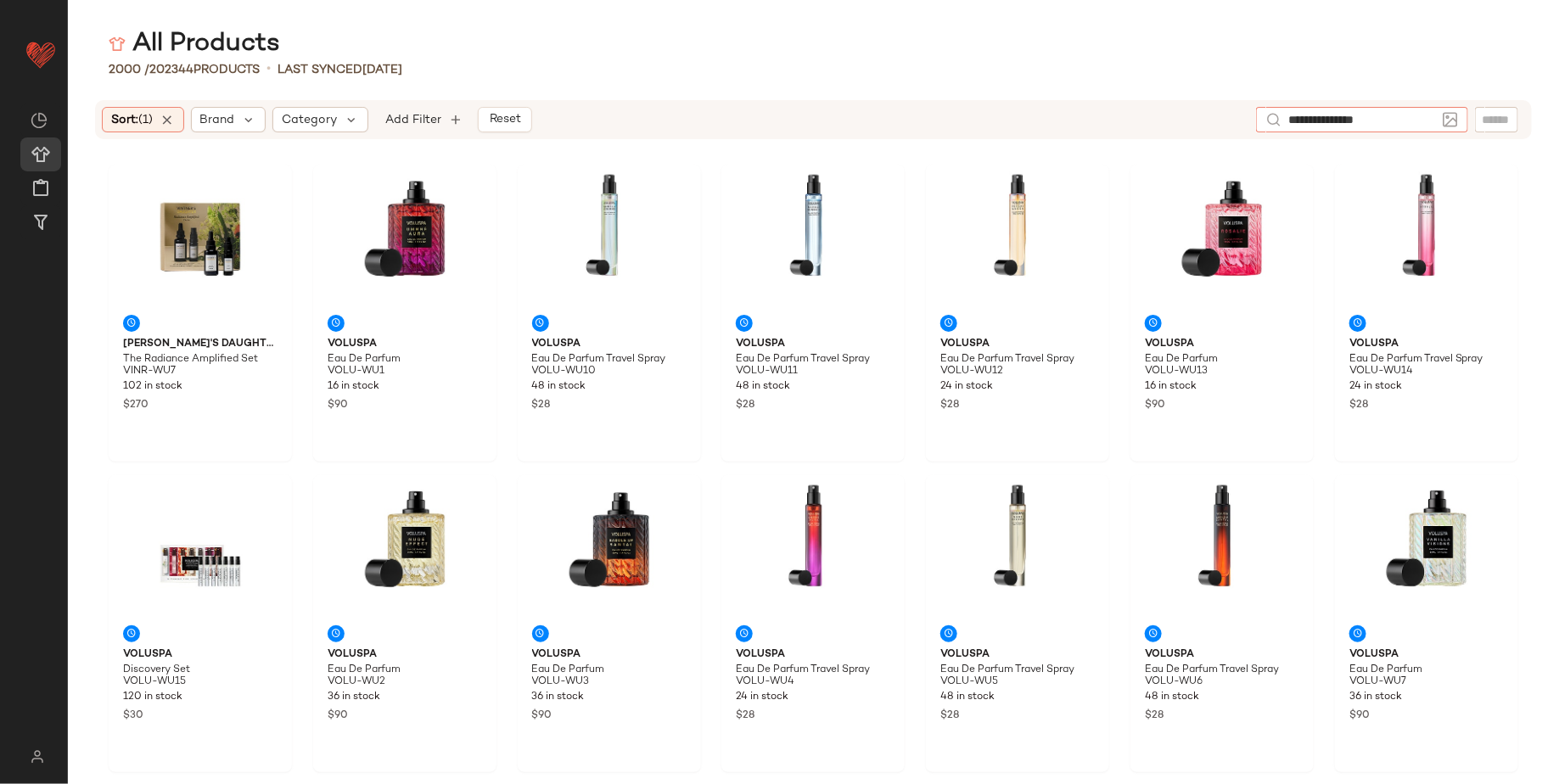 type on "**********" 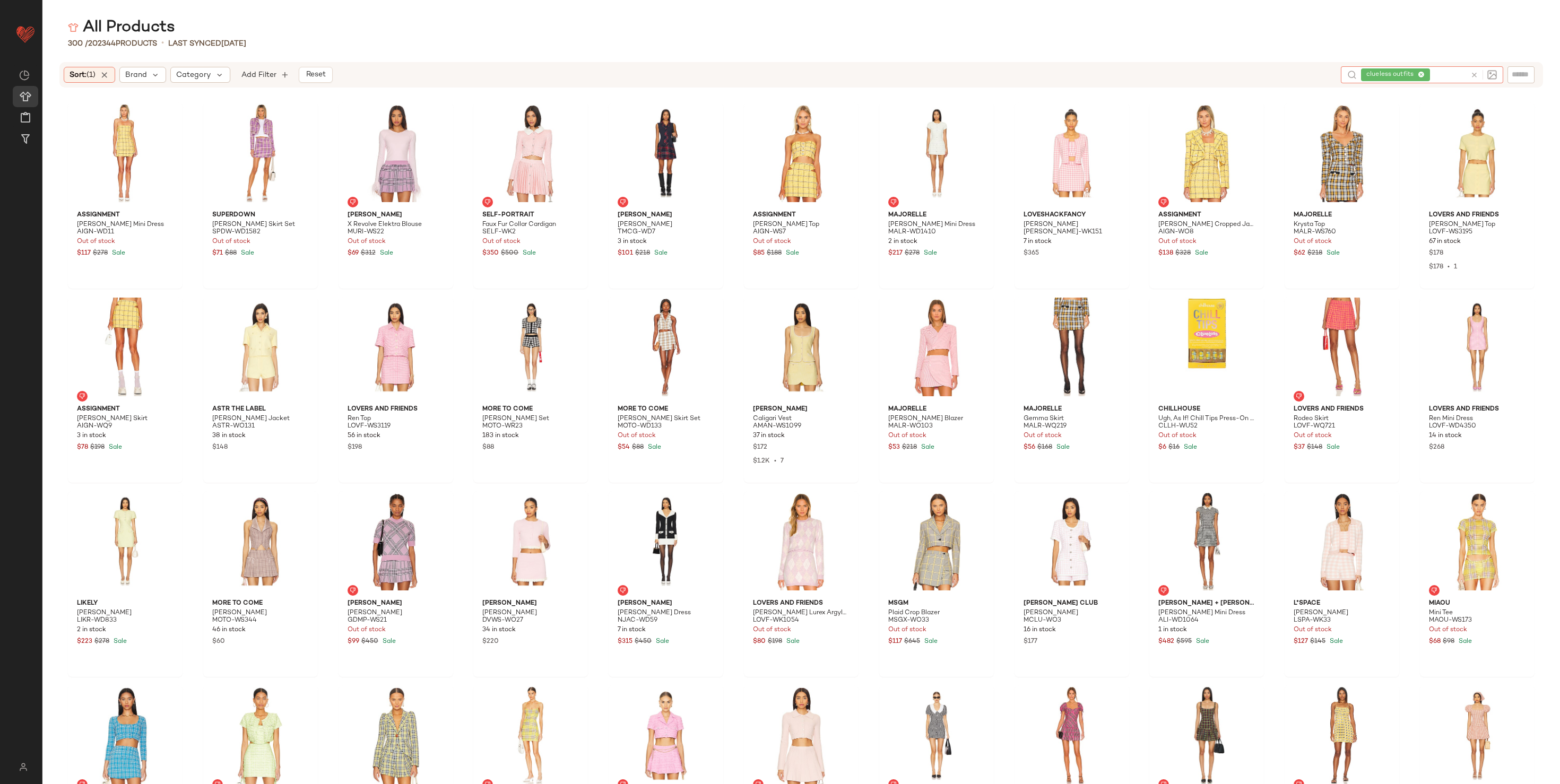 click 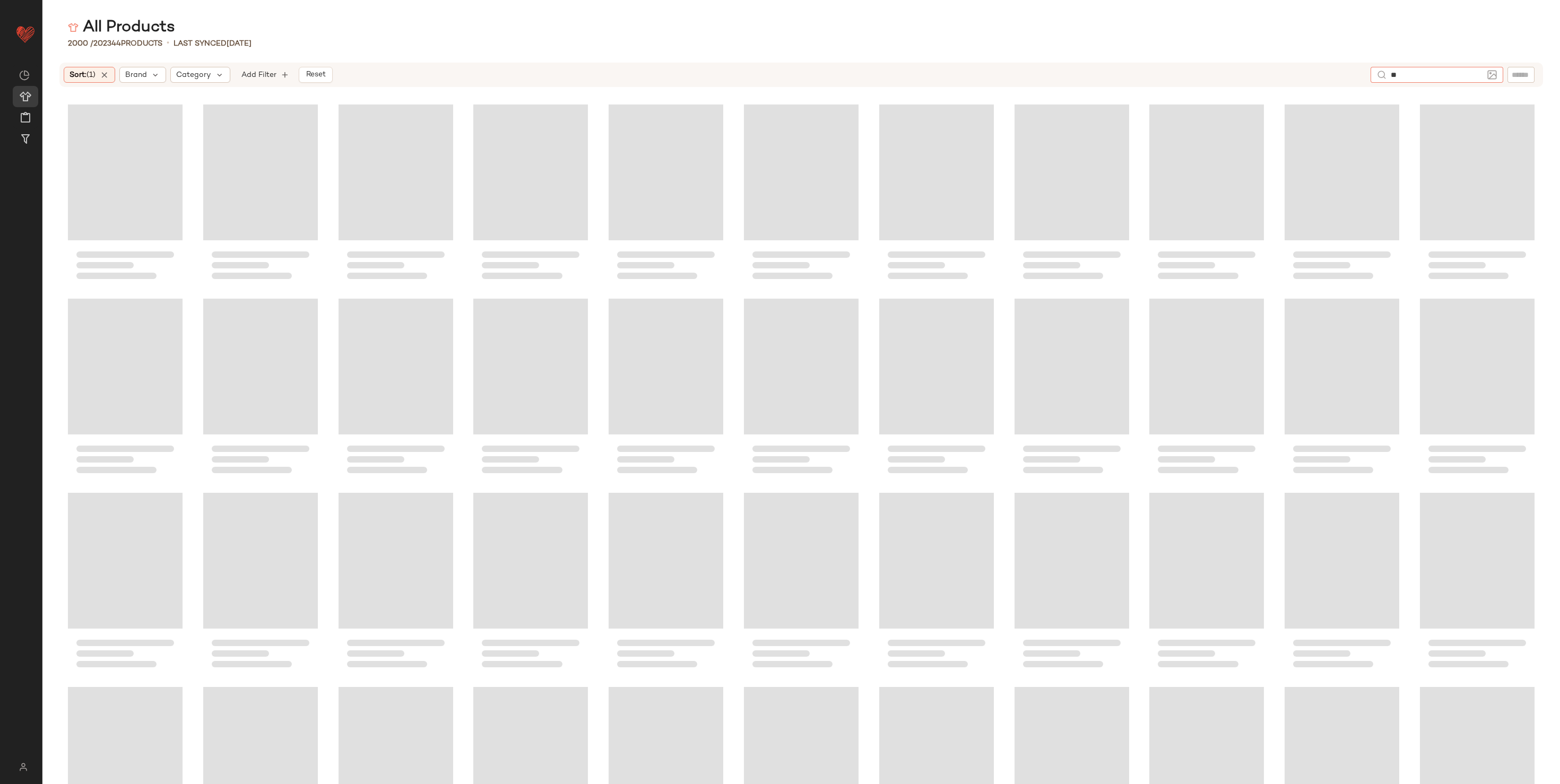 type on "*" 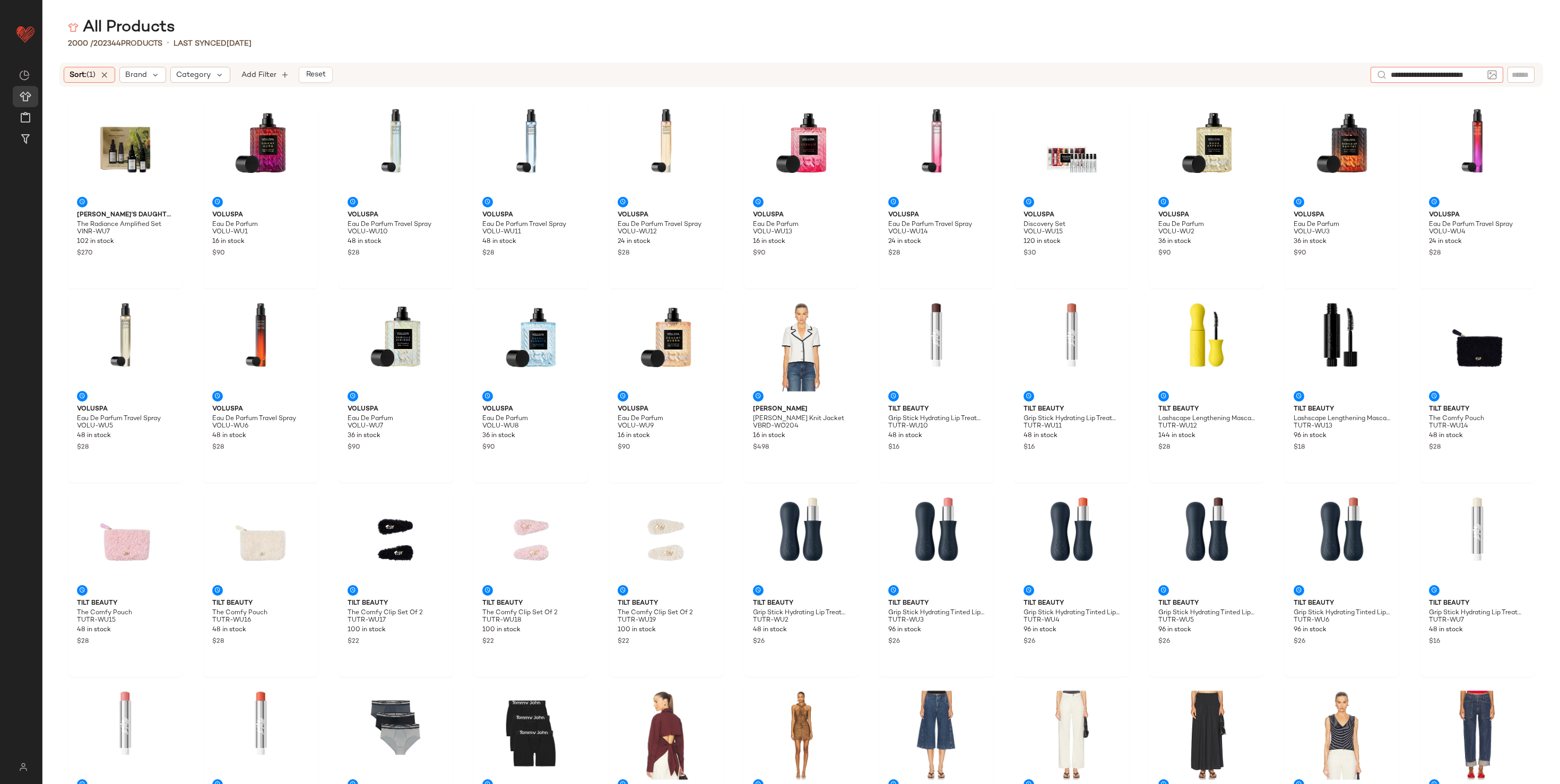 type on "**********" 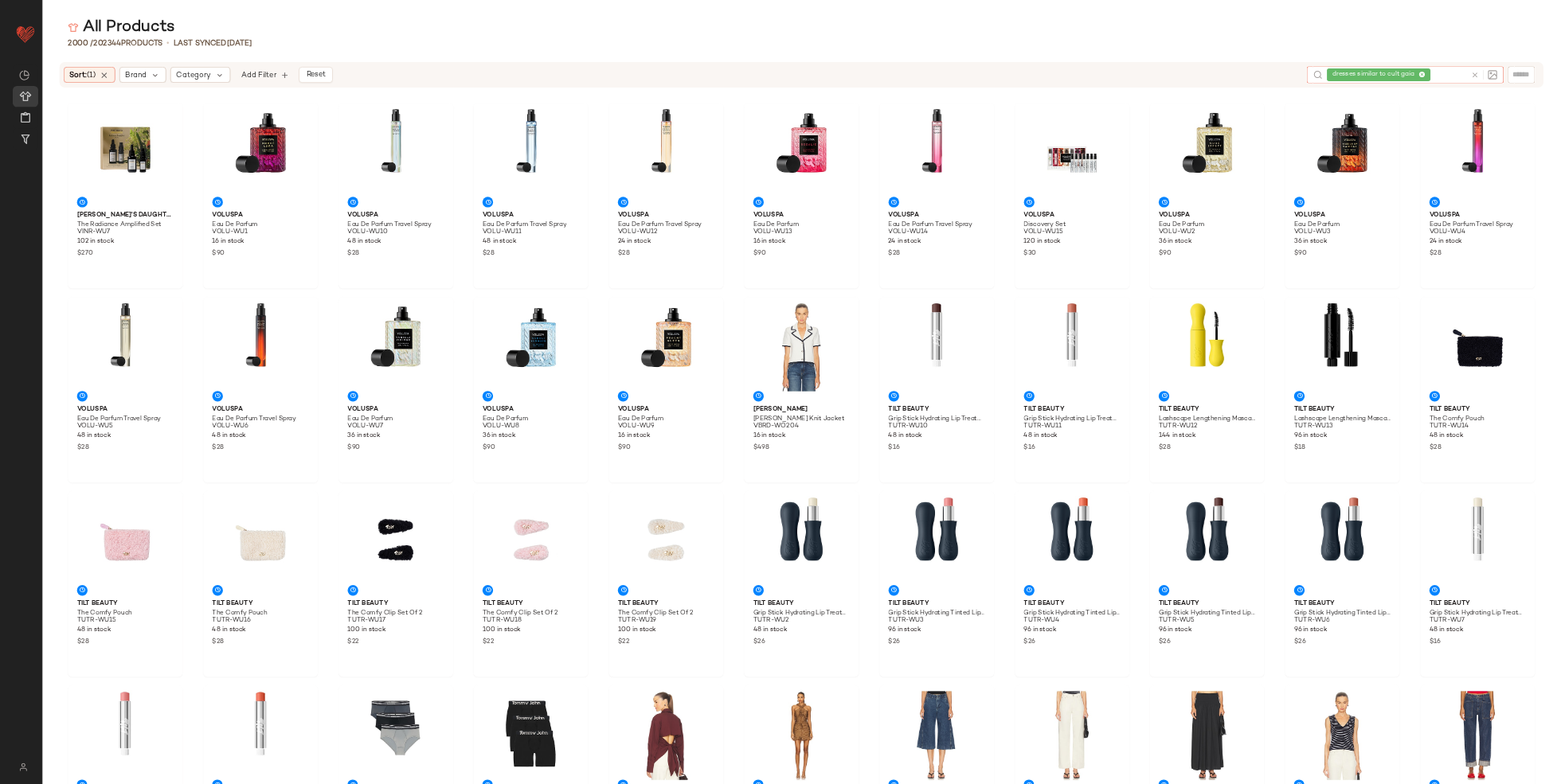 scroll, scrollTop: 0, scrollLeft: 0, axis: both 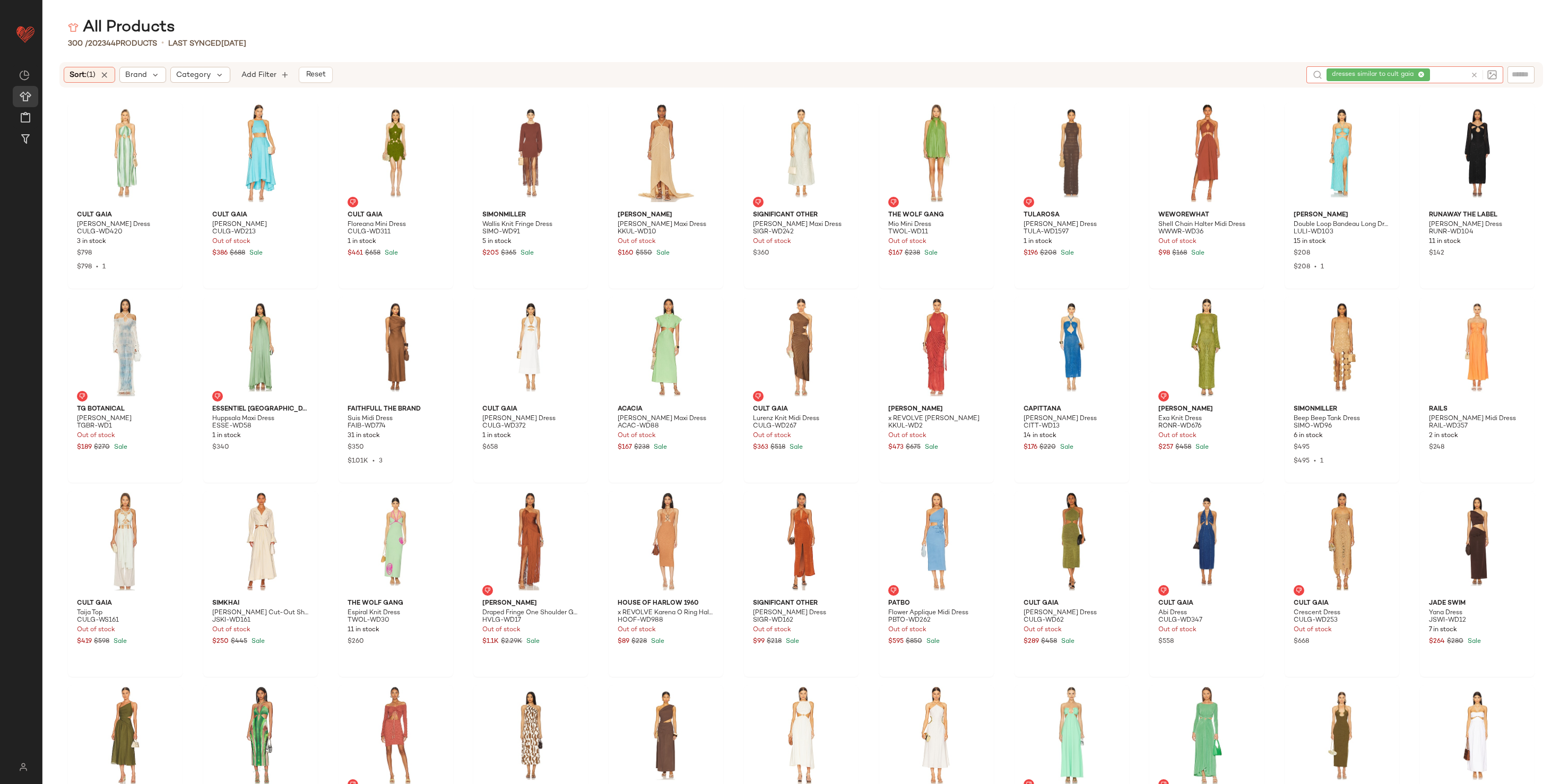 click 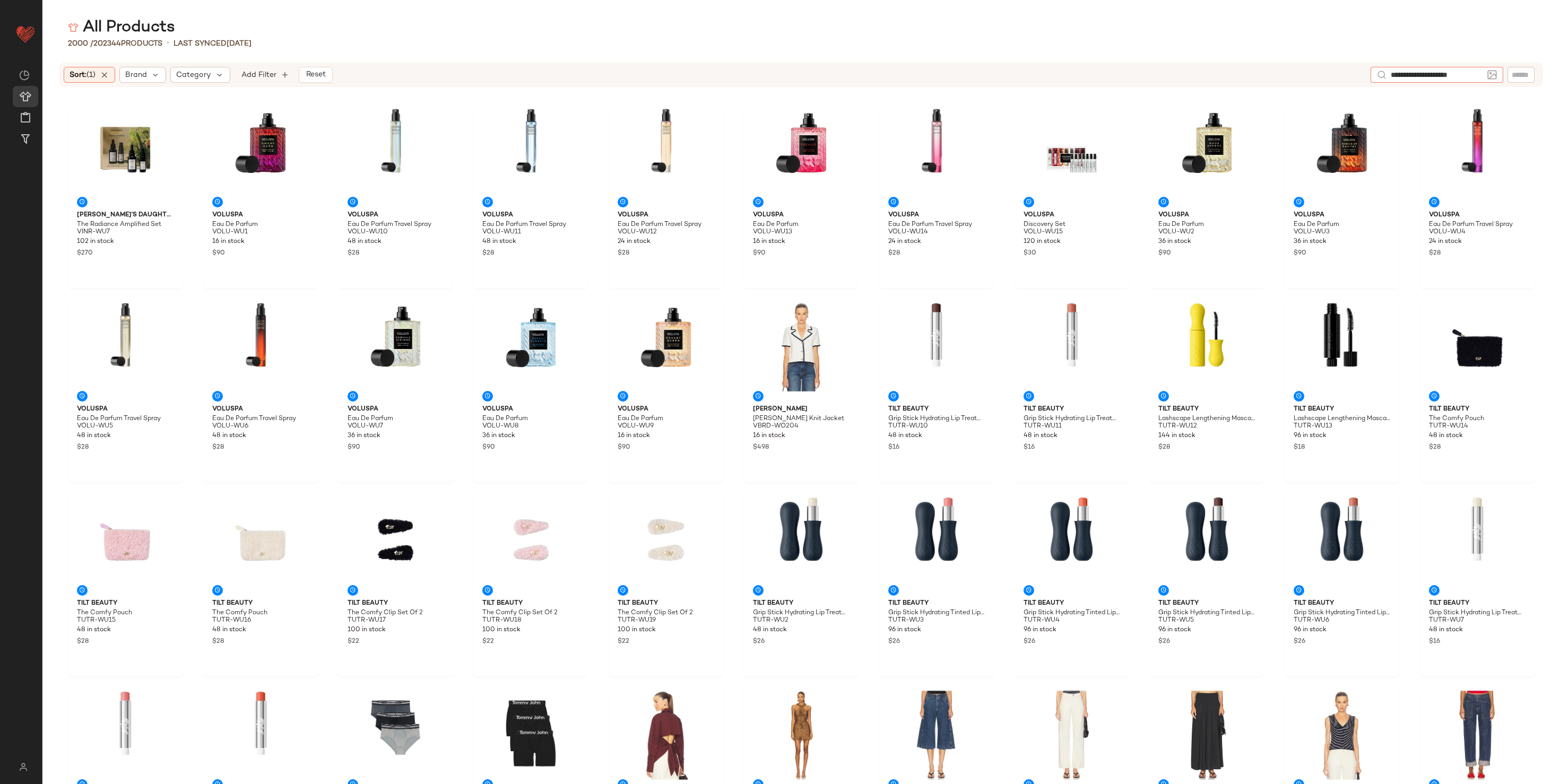 type on "**********" 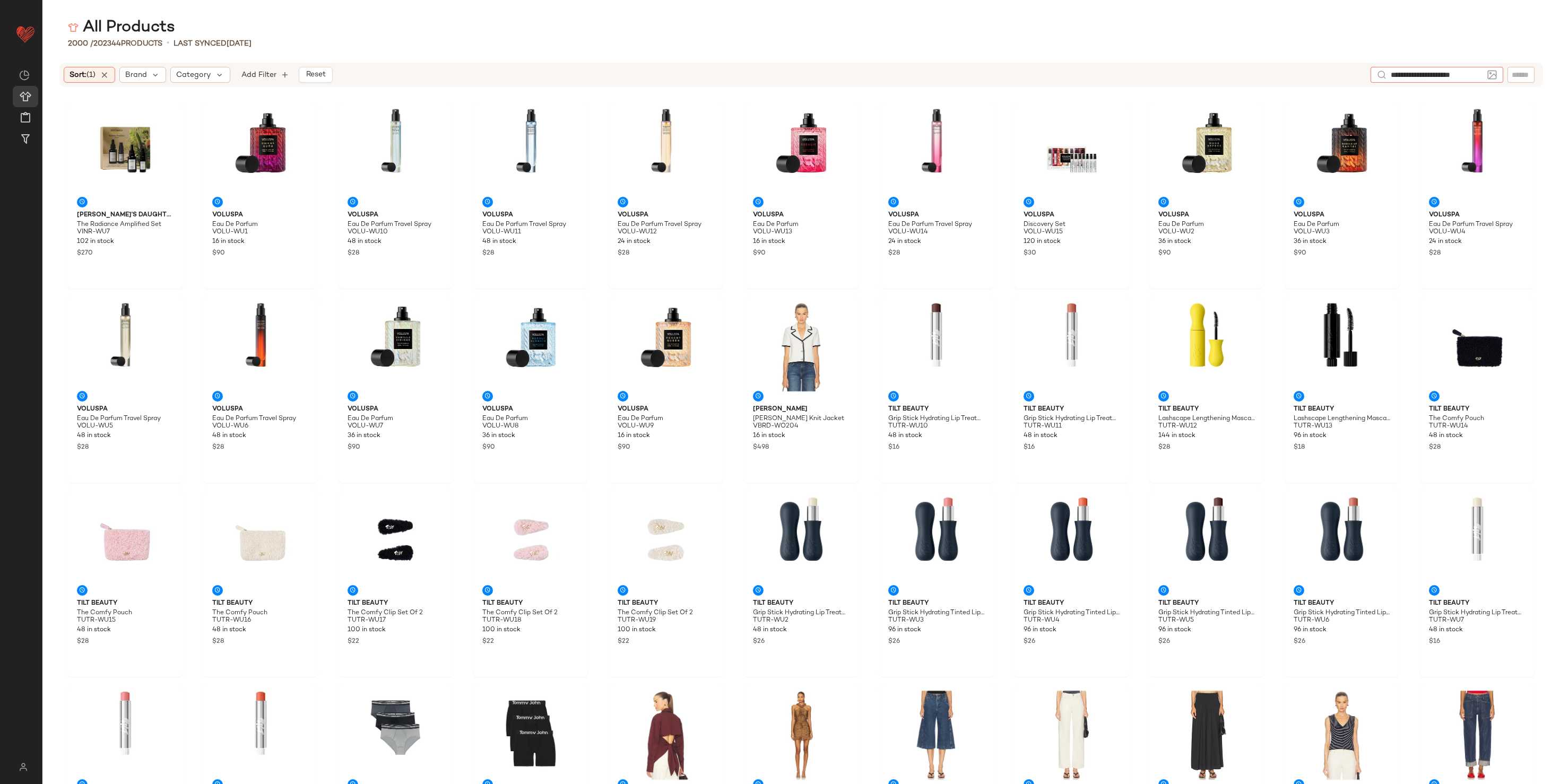 type 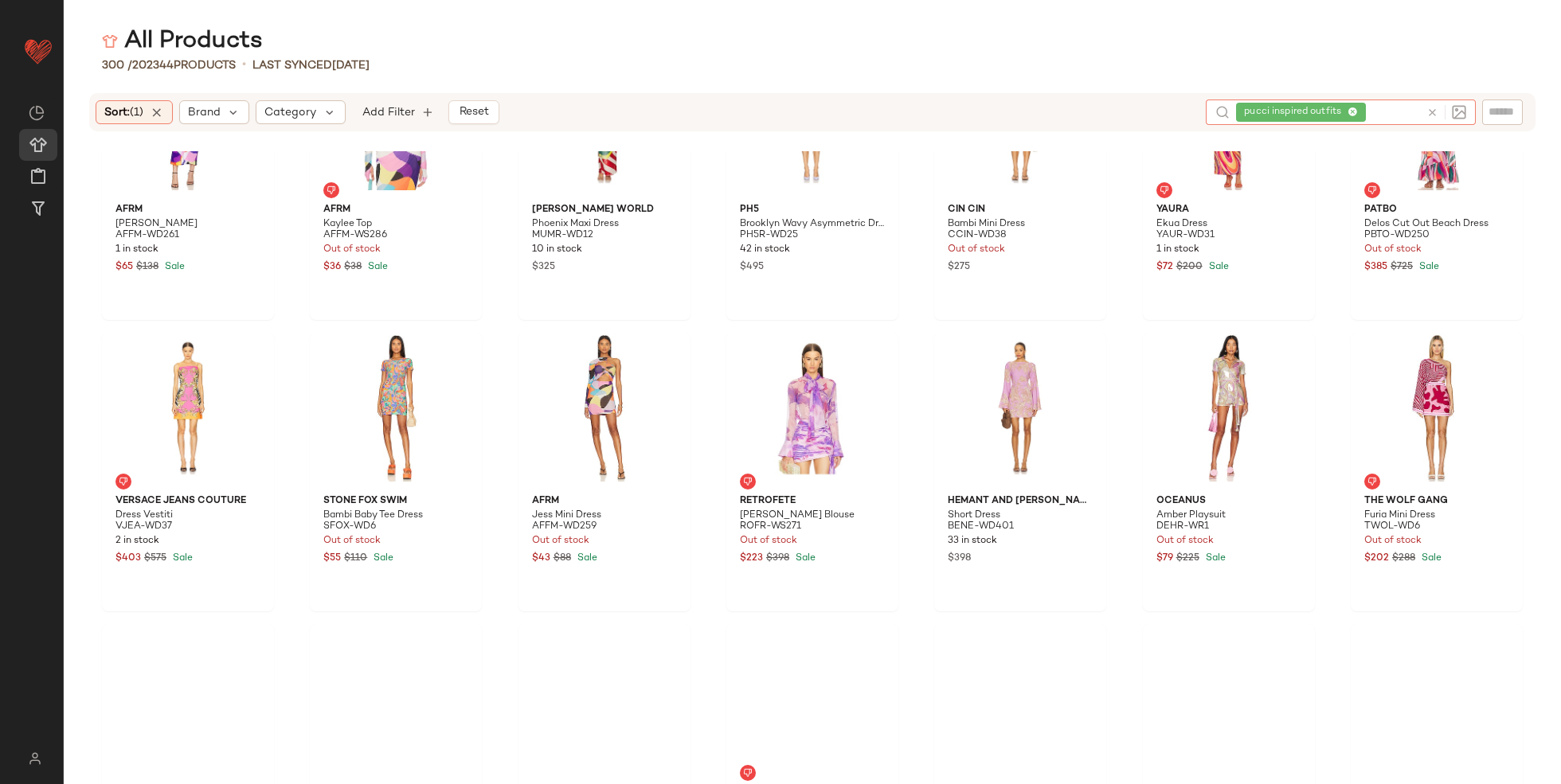 scroll, scrollTop: 767, scrollLeft: 0, axis: vertical 